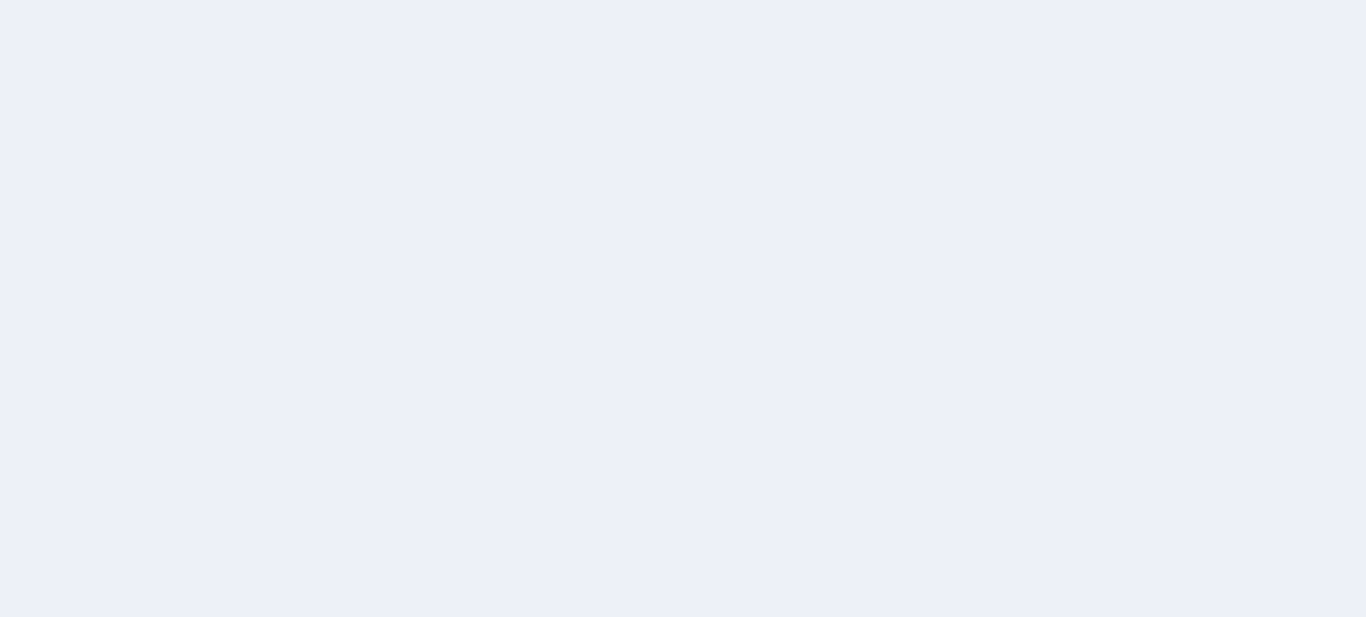 scroll, scrollTop: 0, scrollLeft: 0, axis: both 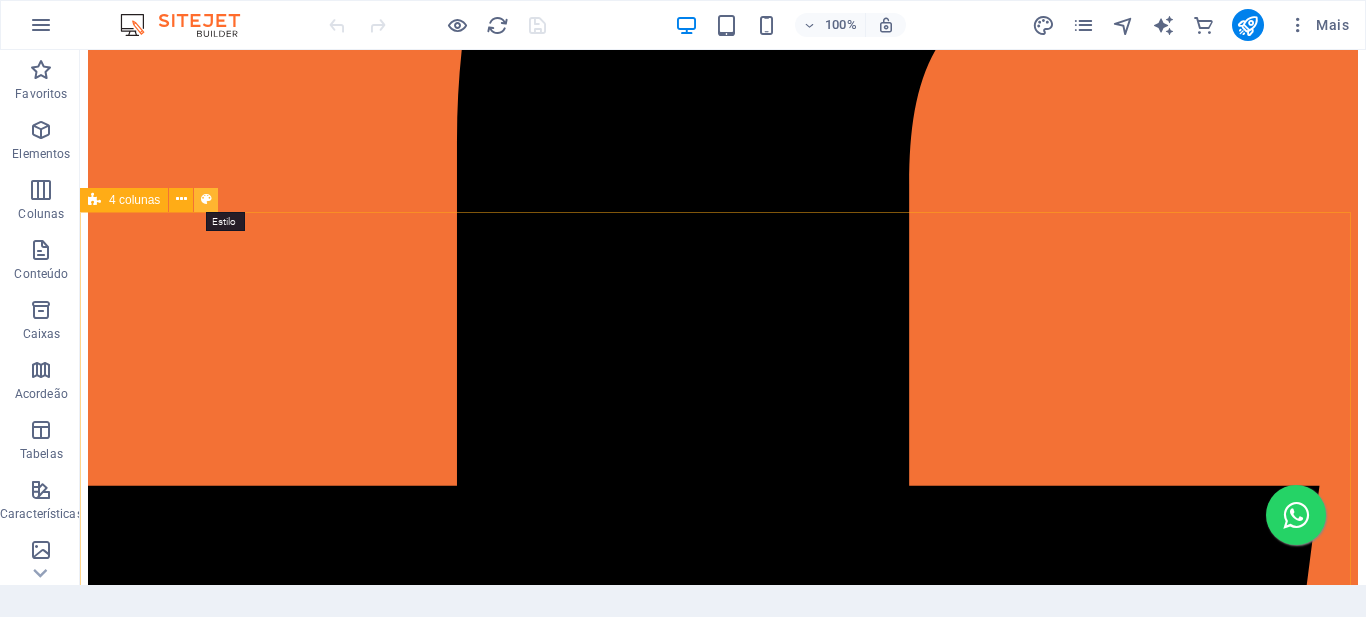 click at bounding box center [206, 199] 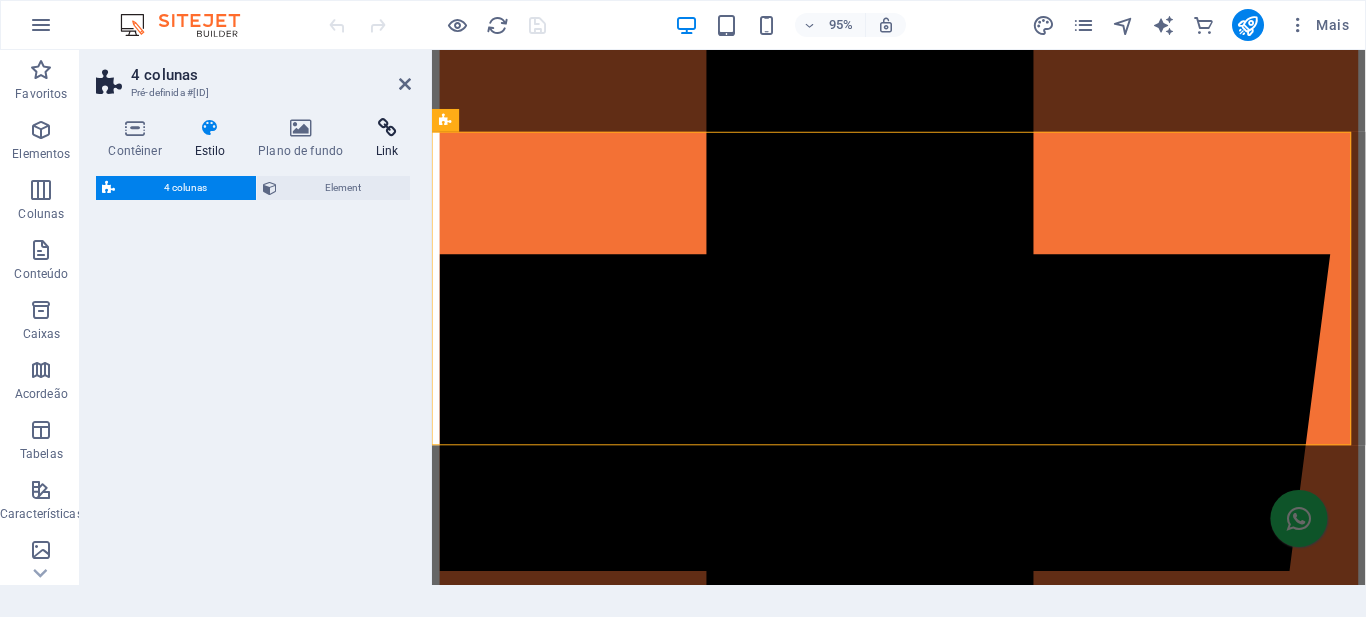 scroll, scrollTop: 724, scrollLeft: 0, axis: vertical 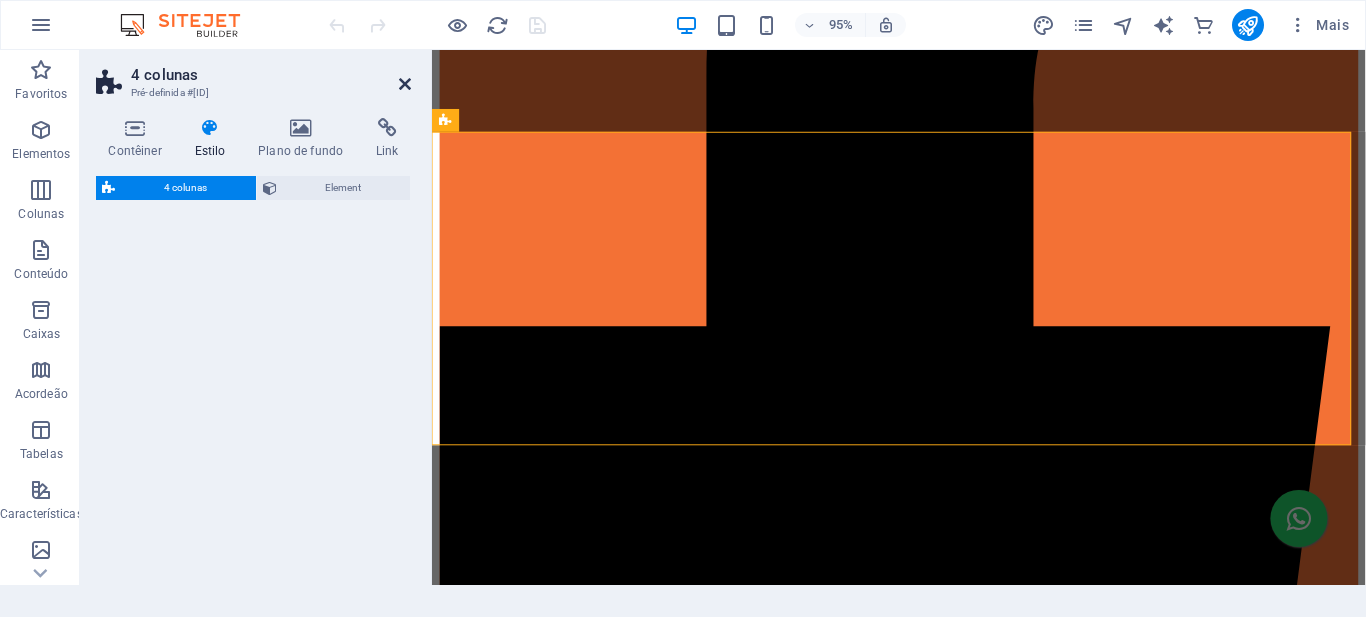 drag, startPoint x: 406, startPoint y: 88, endPoint x: 313, endPoint y: 94, distance: 93.193344 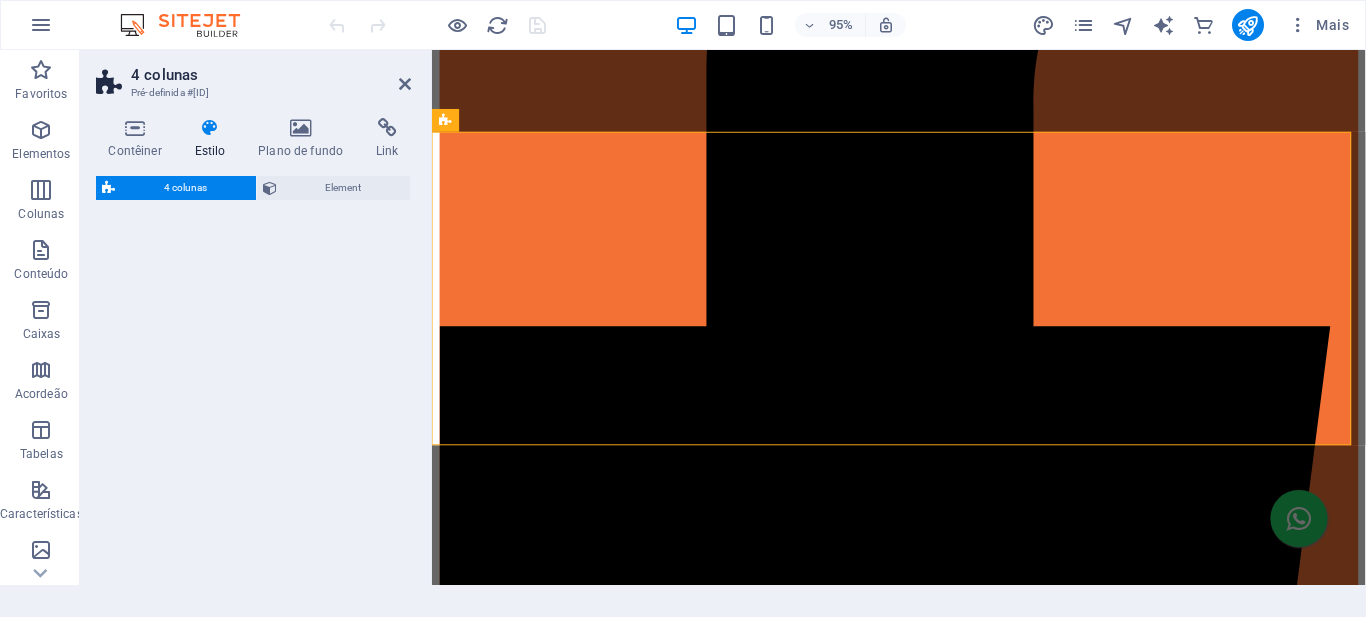 scroll, scrollTop: 800, scrollLeft: 0, axis: vertical 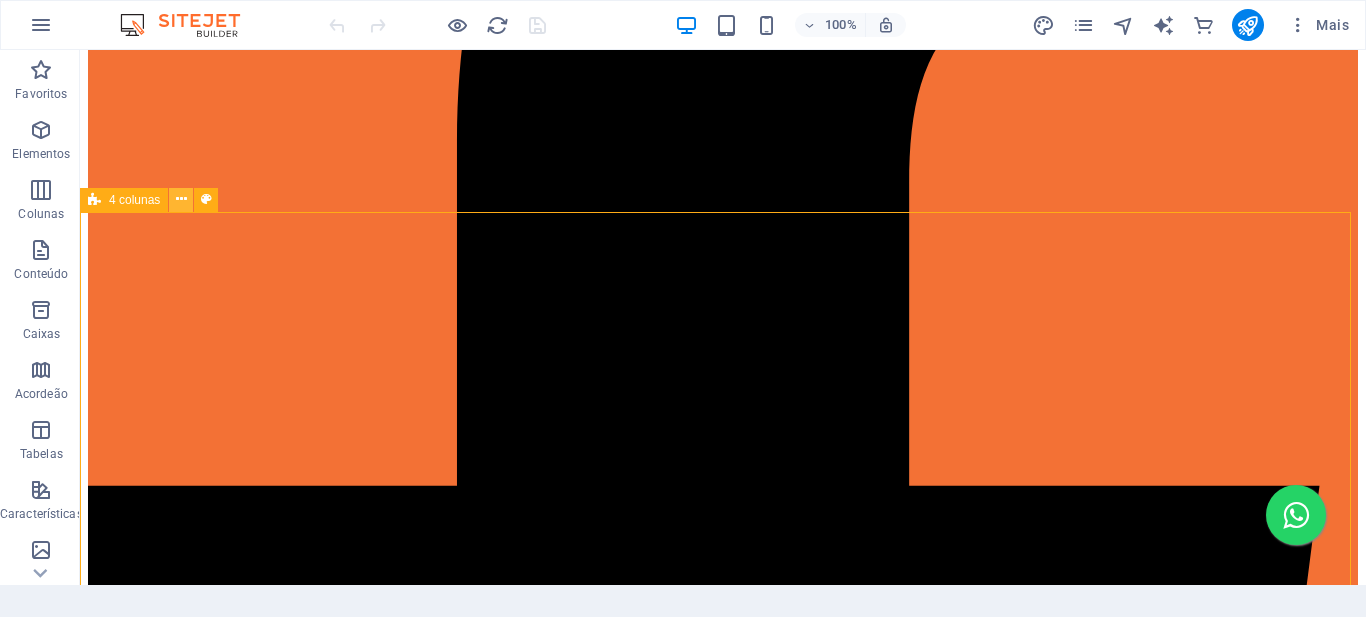 click at bounding box center (181, 199) 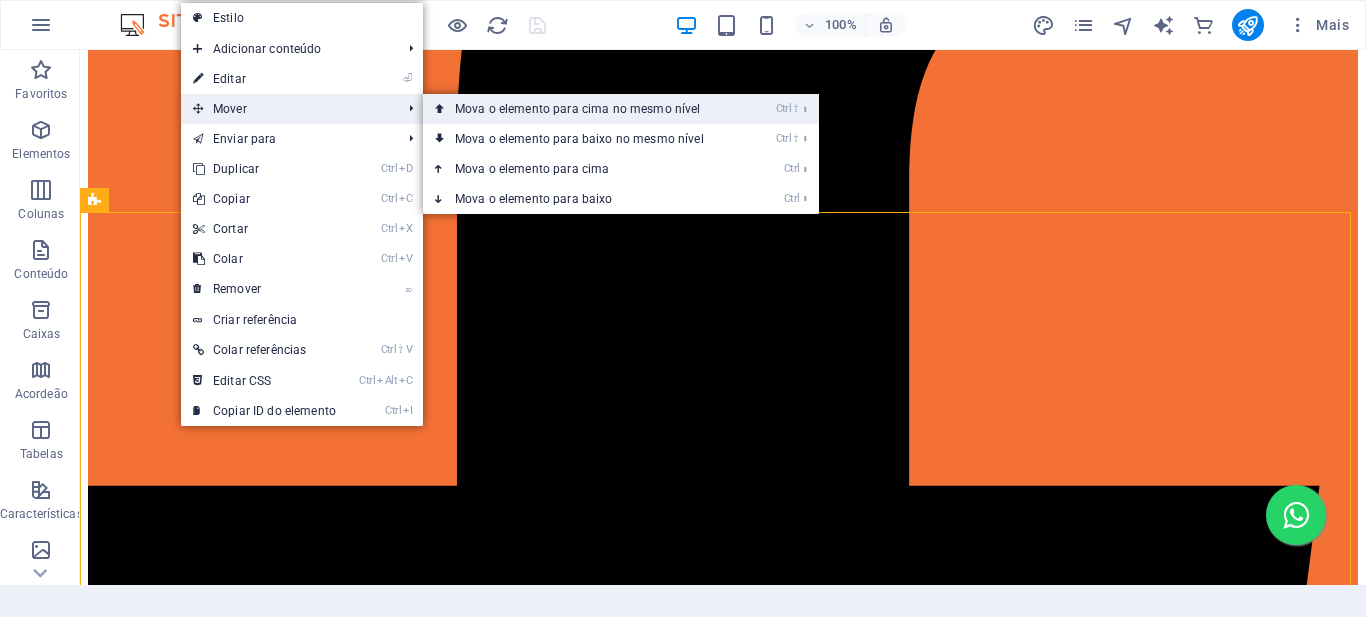 click on "Ctrl ⇧ ⬆  Mova o elemento para cima no mesmo nível" at bounding box center (583, 109) 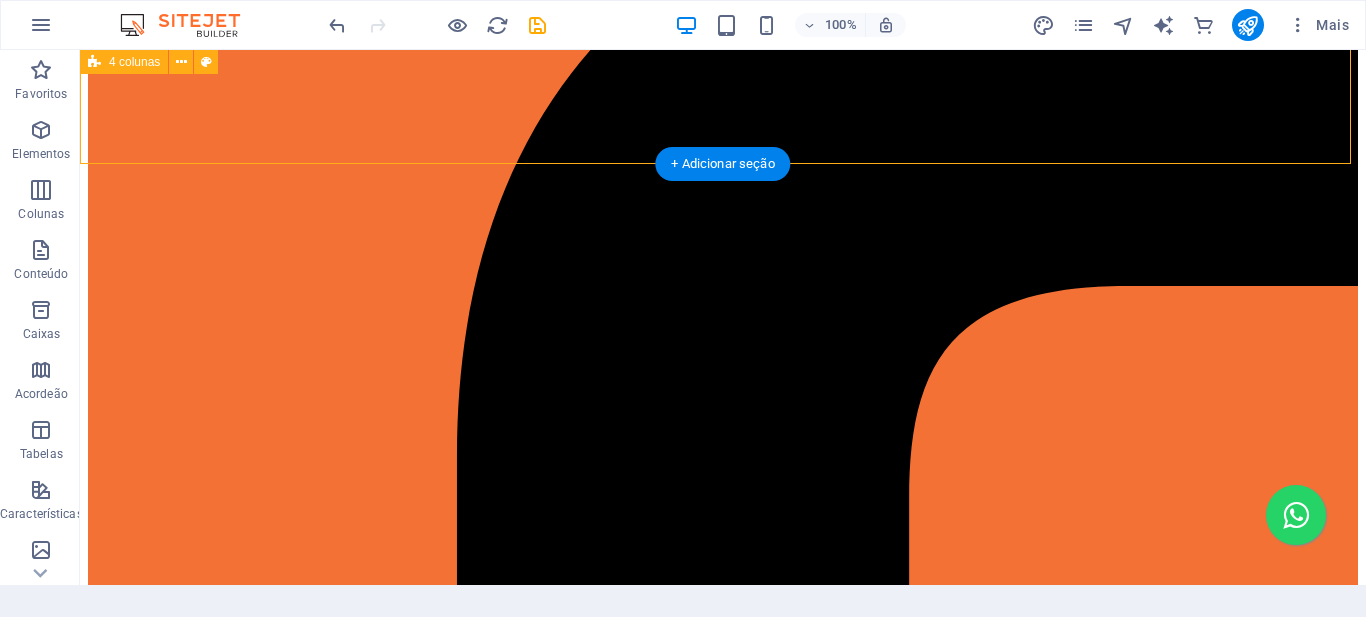 scroll, scrollTop: 467, scrollLeft: 0, axis: vertical 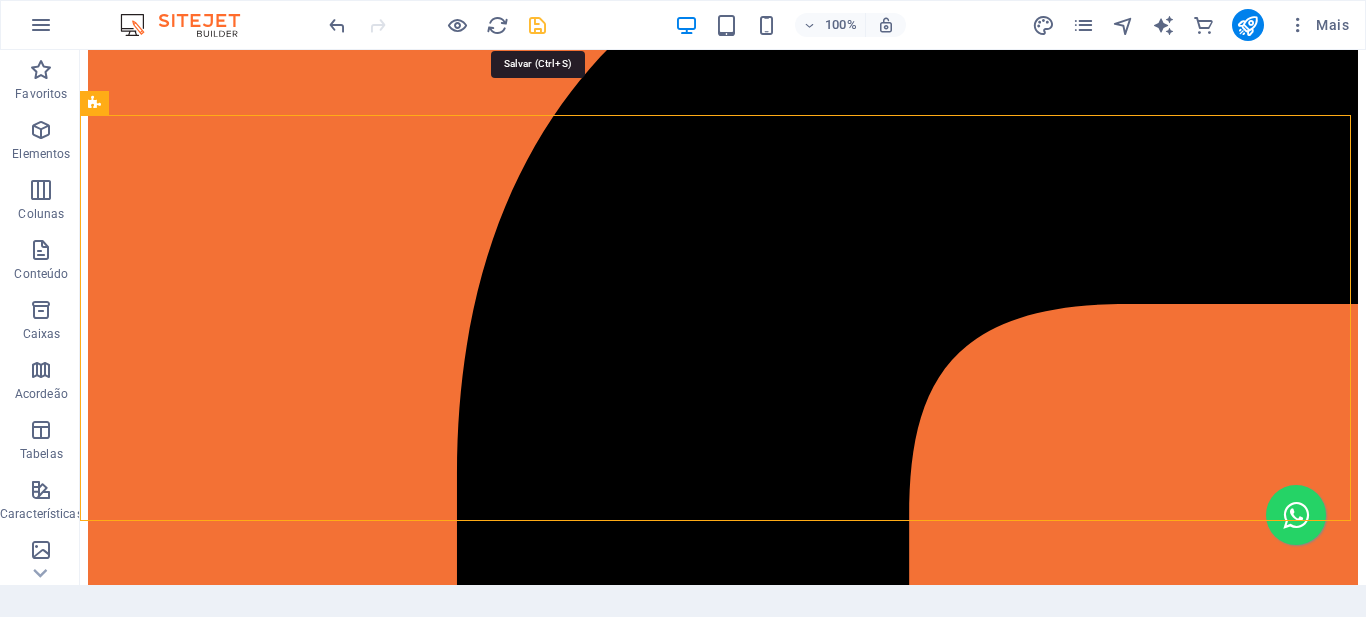 click at bounding box center [537, 25] 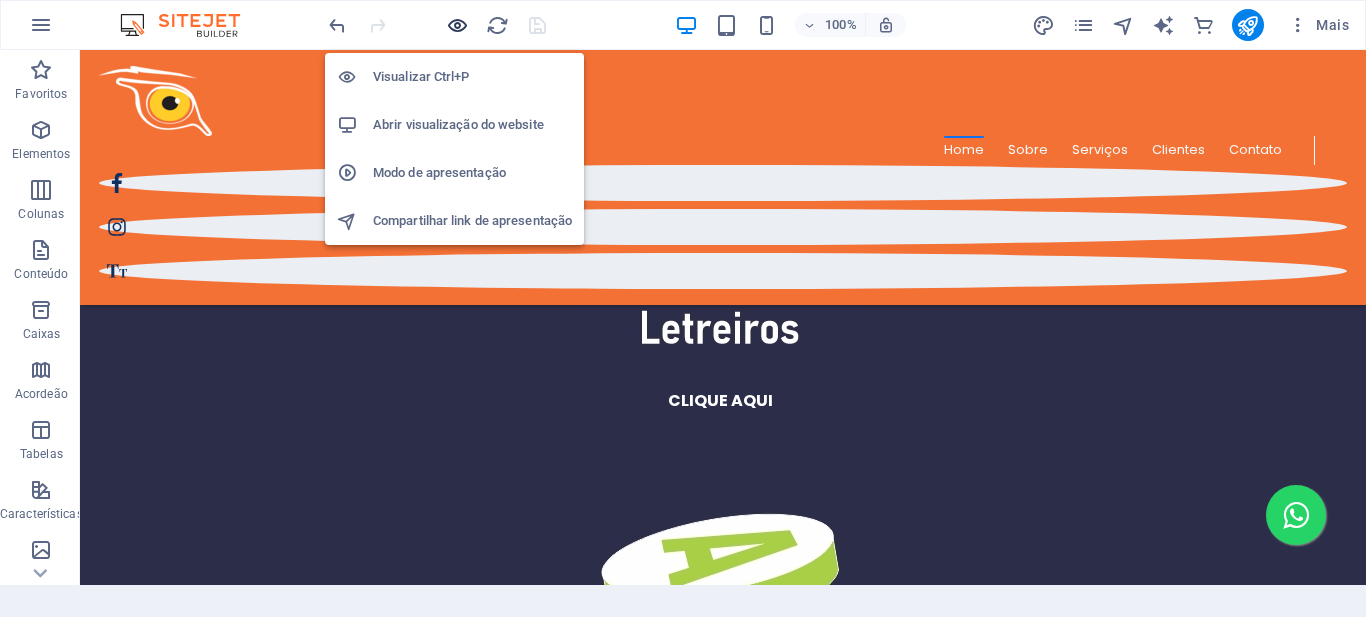 click at bounding box center (457, 25) 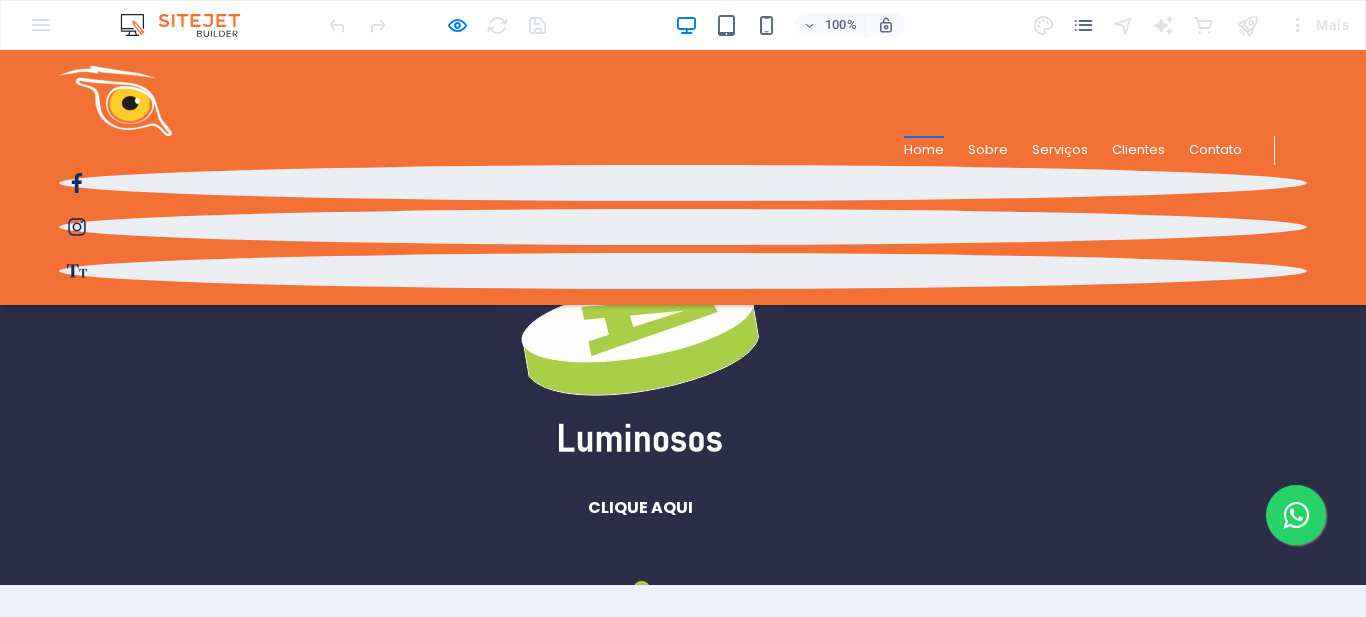 scroll, scrollTop: 200, scrollLeft: 0, axis: vertical 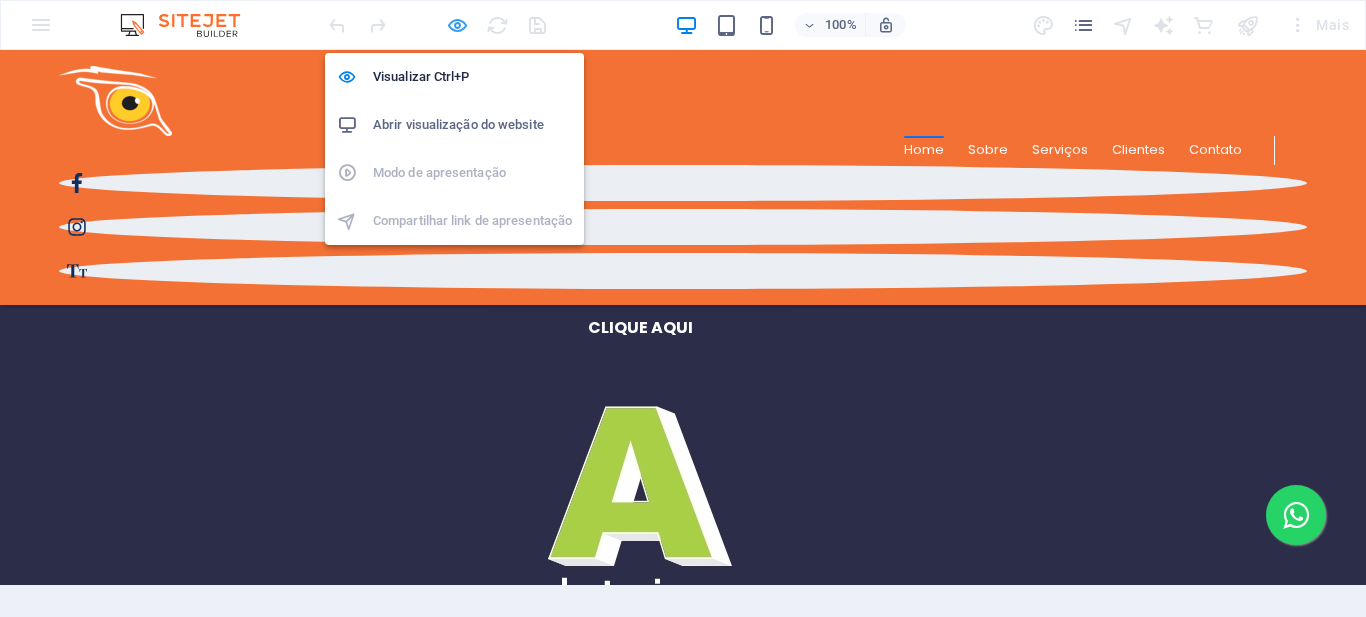 click at bounding box center [457, 25] 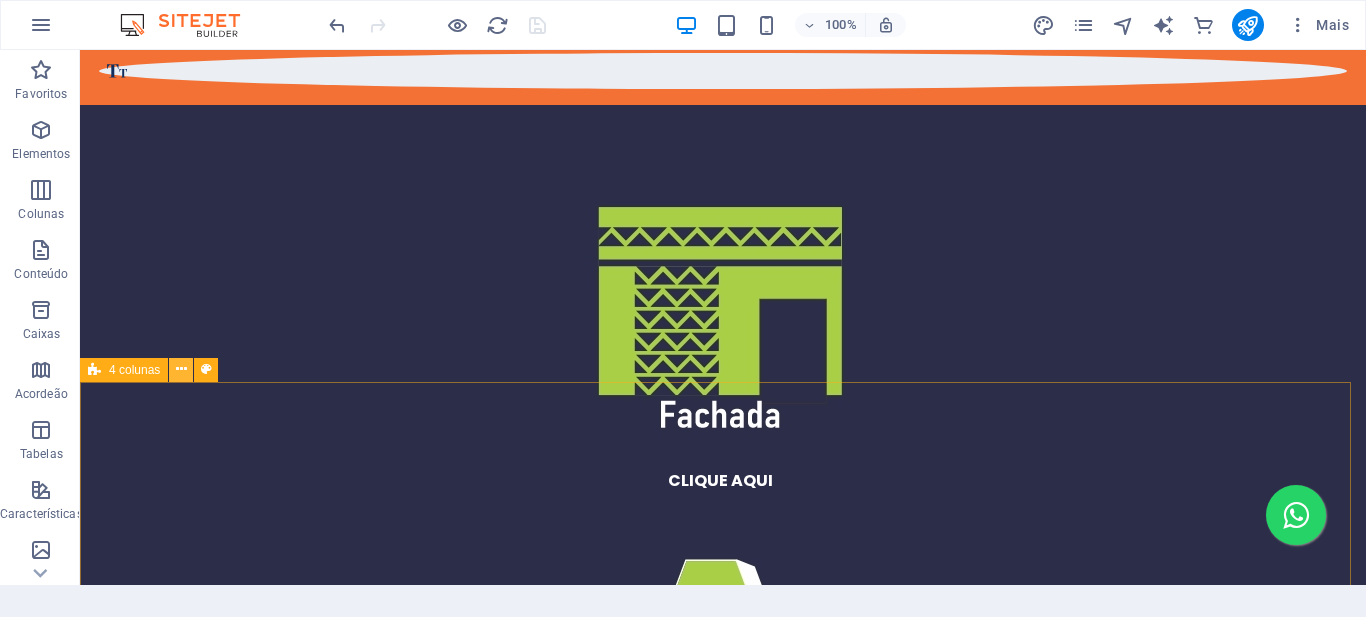 click at bounding box center (181, 369) 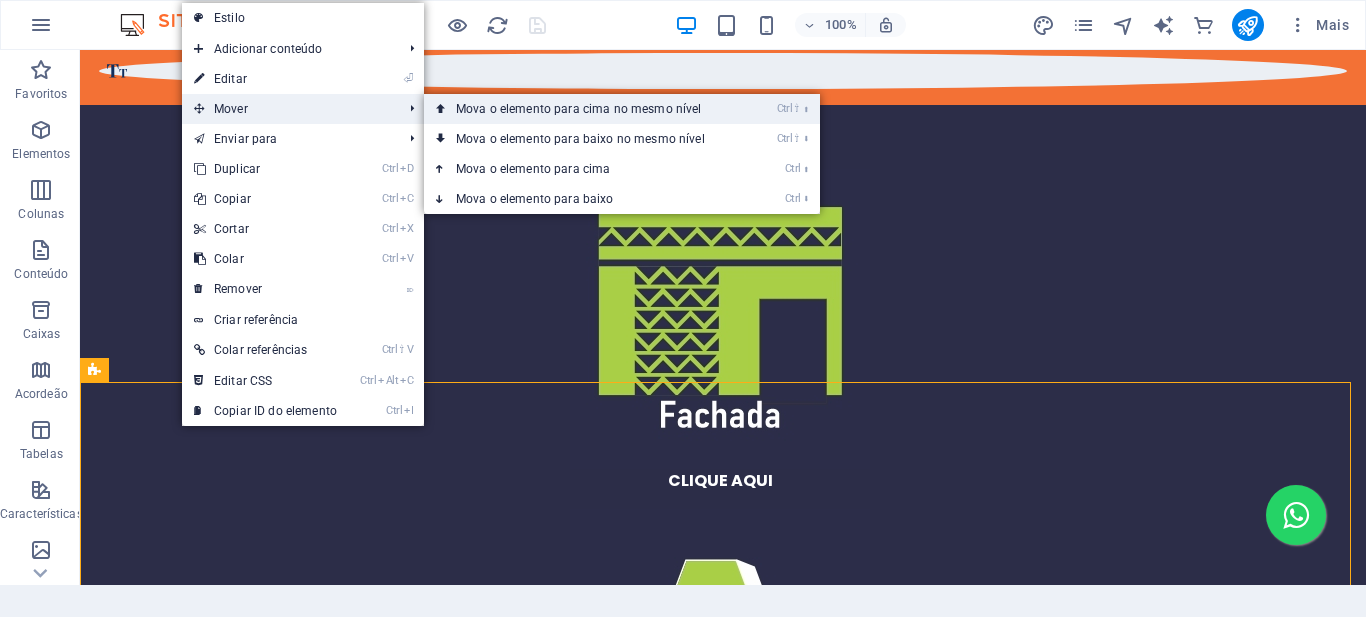 click on "Ctrl ⇧ ⬆  Mova o elemento para cima no mesmo nível" at bounding box center (584, 109) 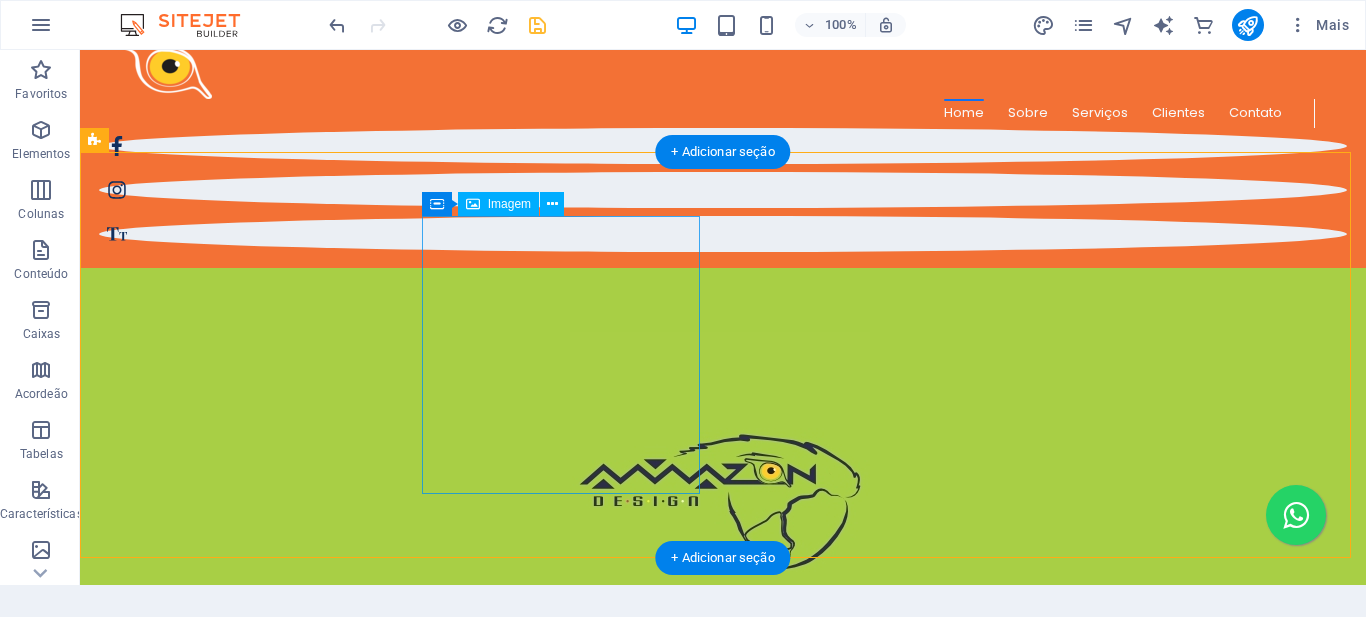 scroll, scrollTop: 0, scrollLeft: 0, axis: both 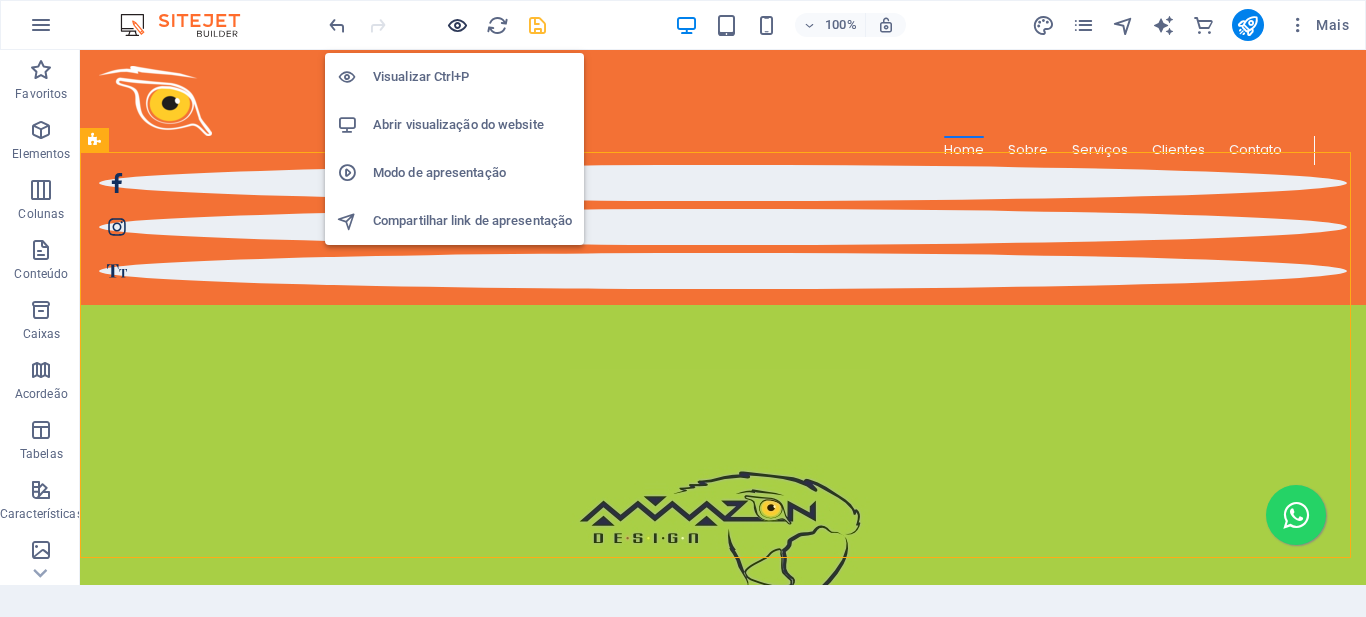 click at bounding box center [457, 25] 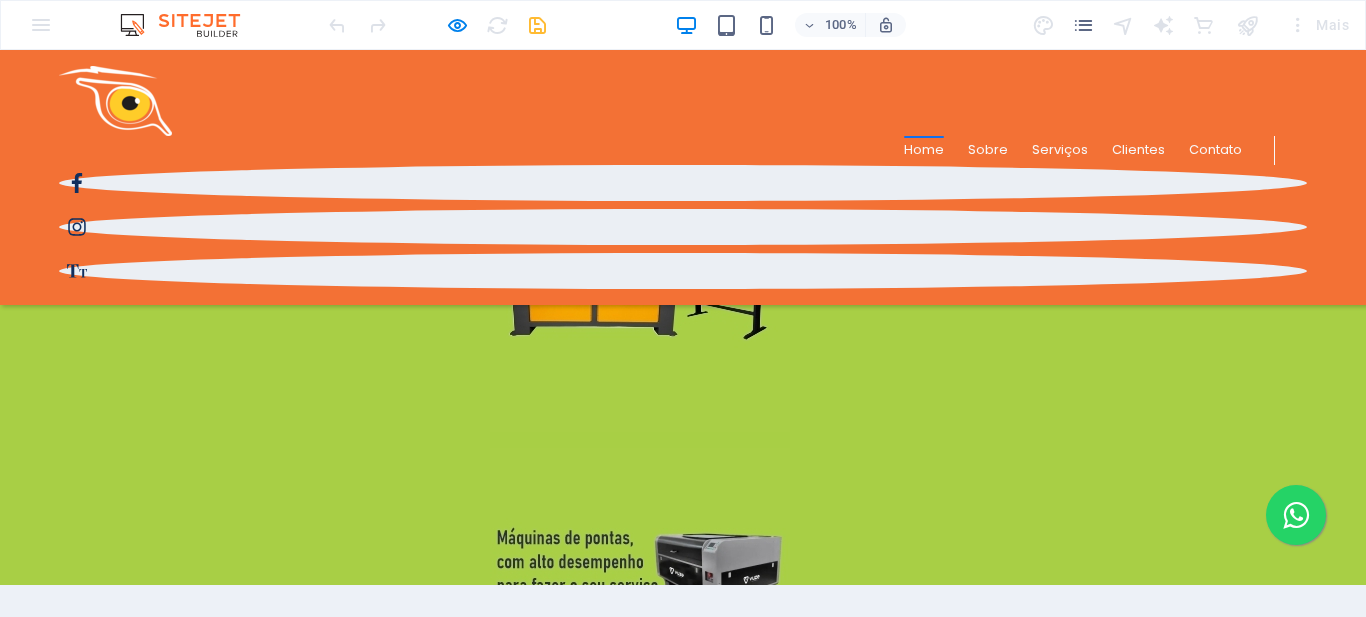scroll, scrollTop: 300, scrollLeft: 0, axis: vertical 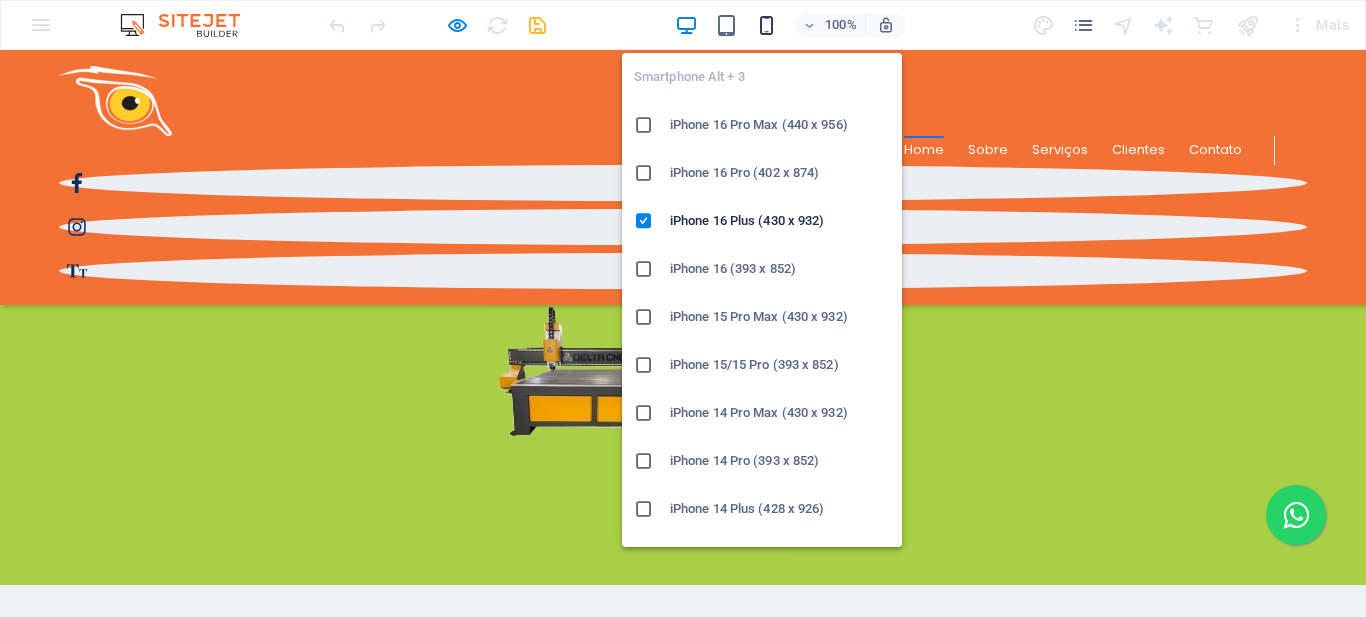 click at bounding box center [766, 25] 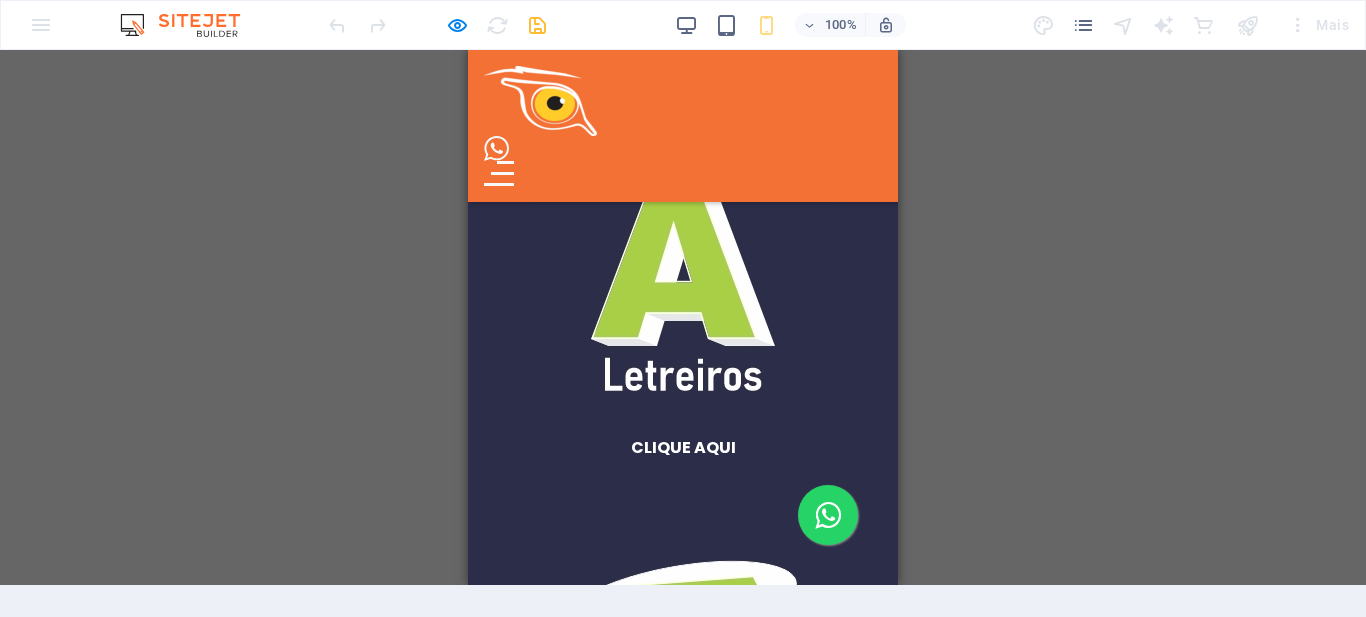 scroll, scrollTop: 1600, scrollLeft: 0, axis: vertical 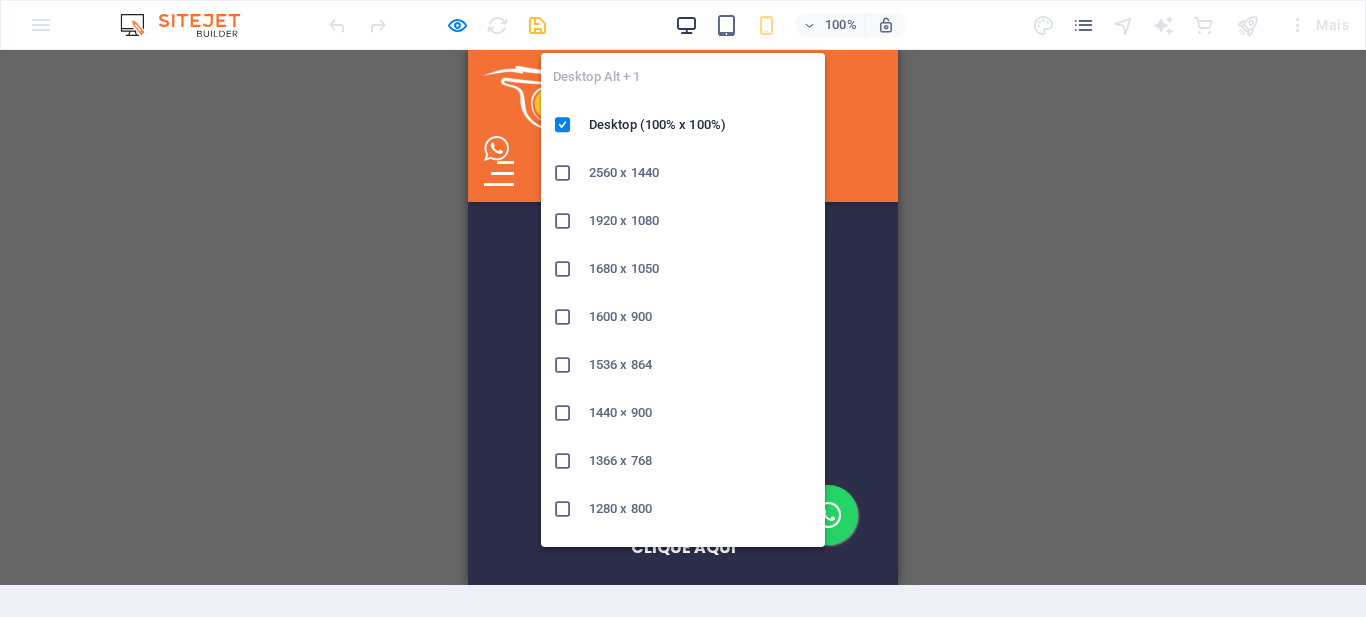 click at bounding box center [686, 25] 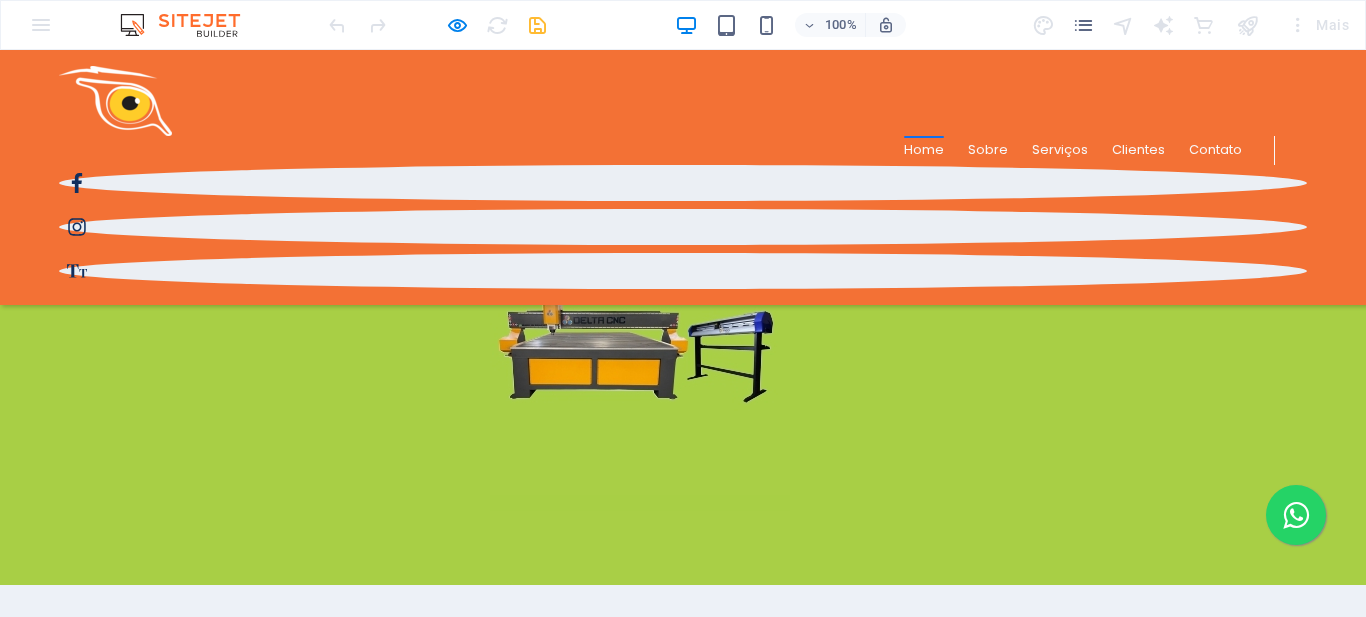 scroll, scrollTop: 0, scrollLeft: 0, axis: both 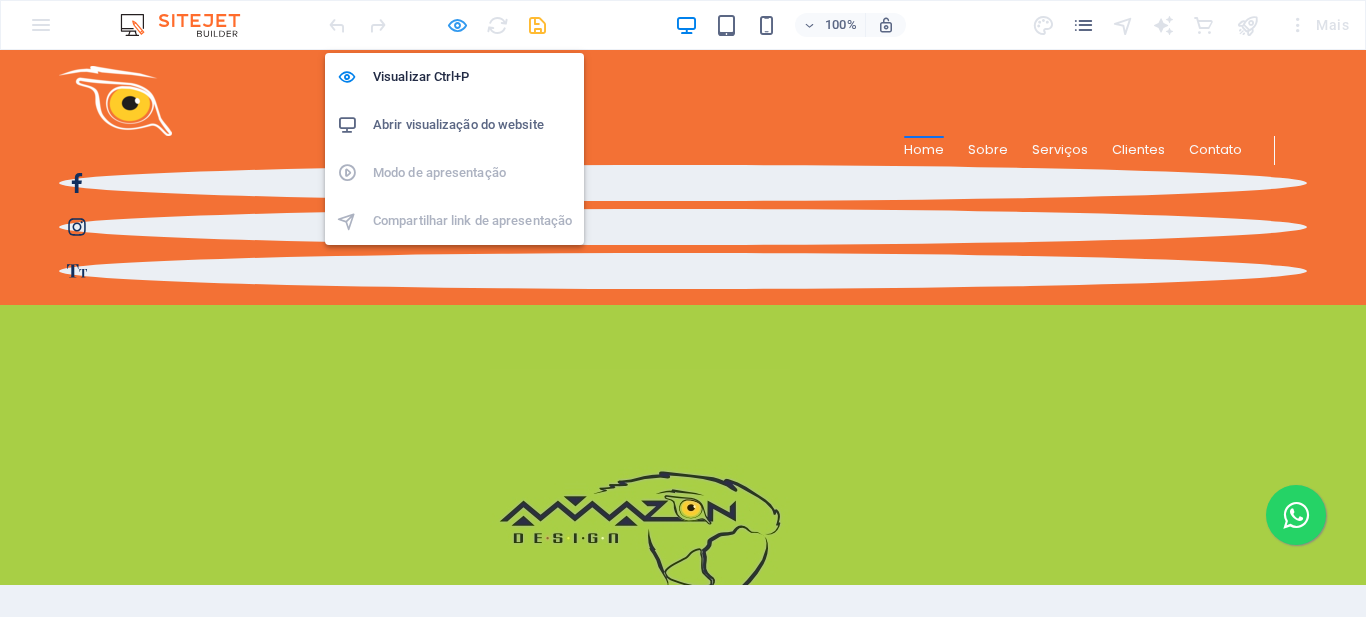 click at bounding box center [457, 25] 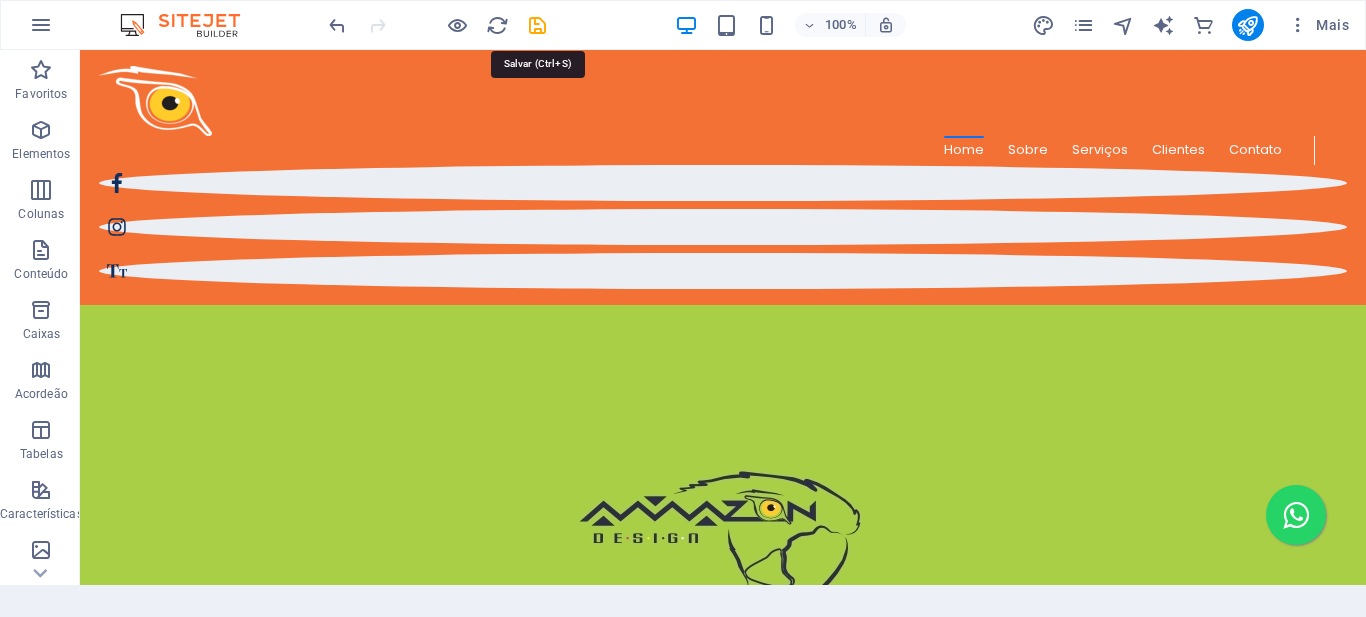 click at bounding box center [537, 25] 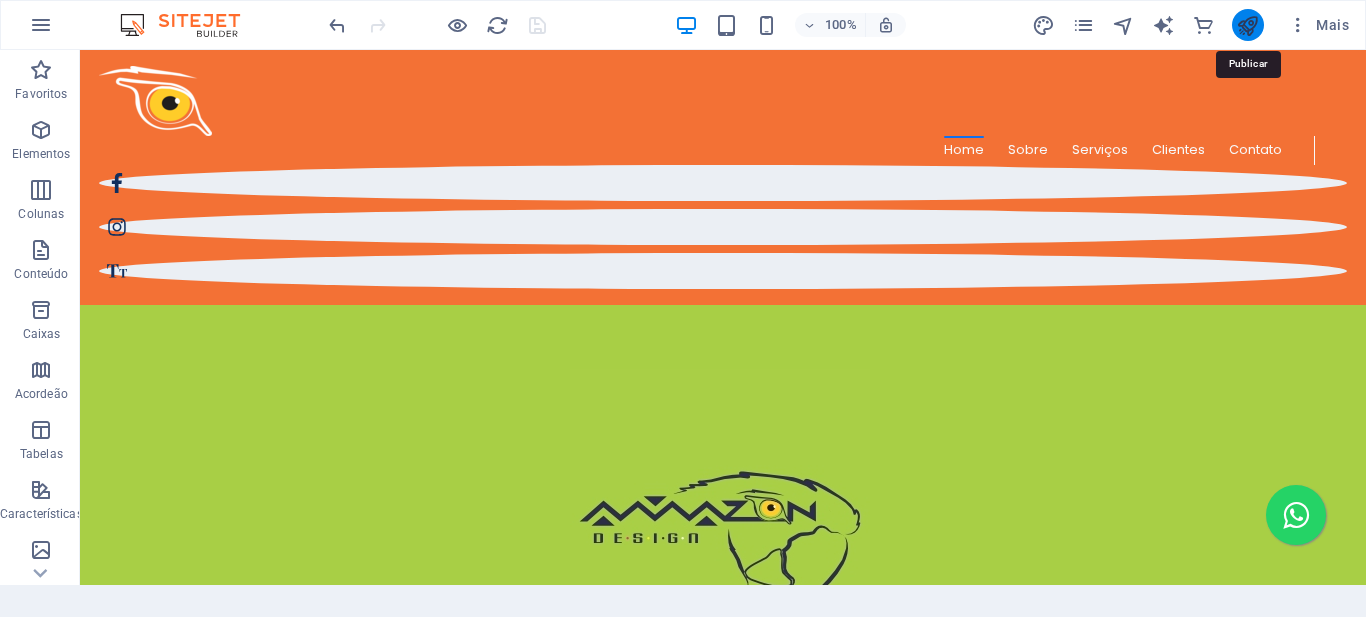 click at bounding box center (1247, 25) 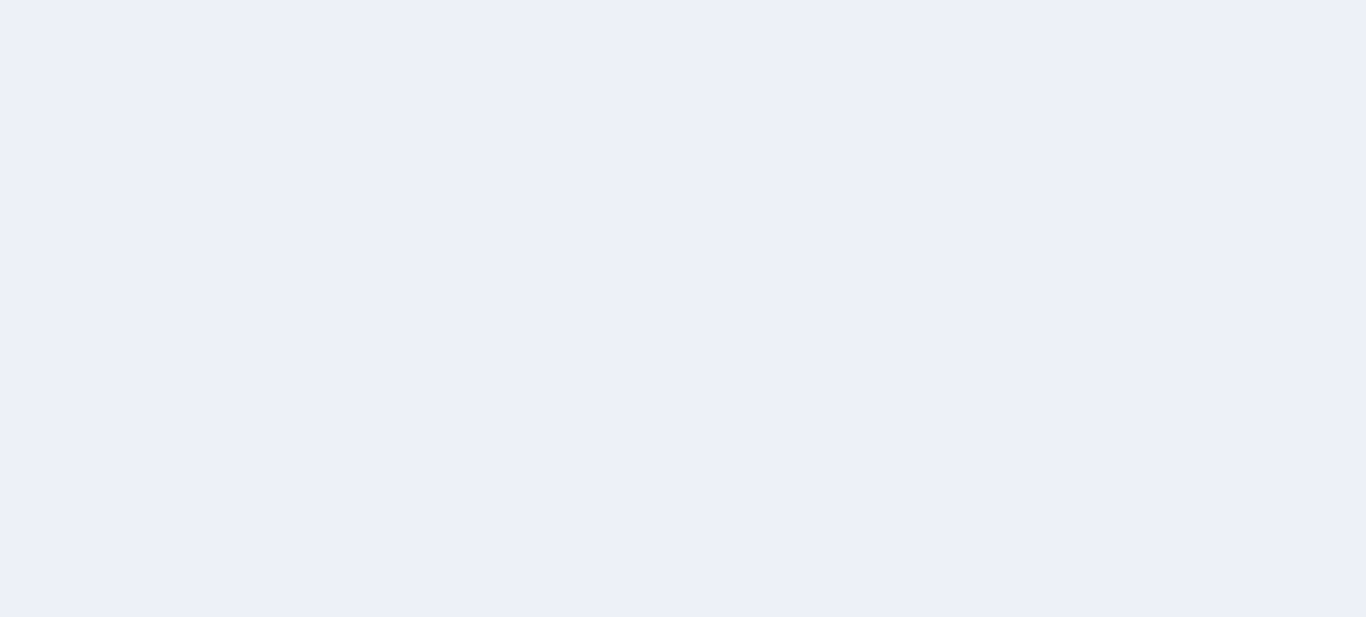 scroll, scrollTop: 0, scrollLeft: 0, axis: both 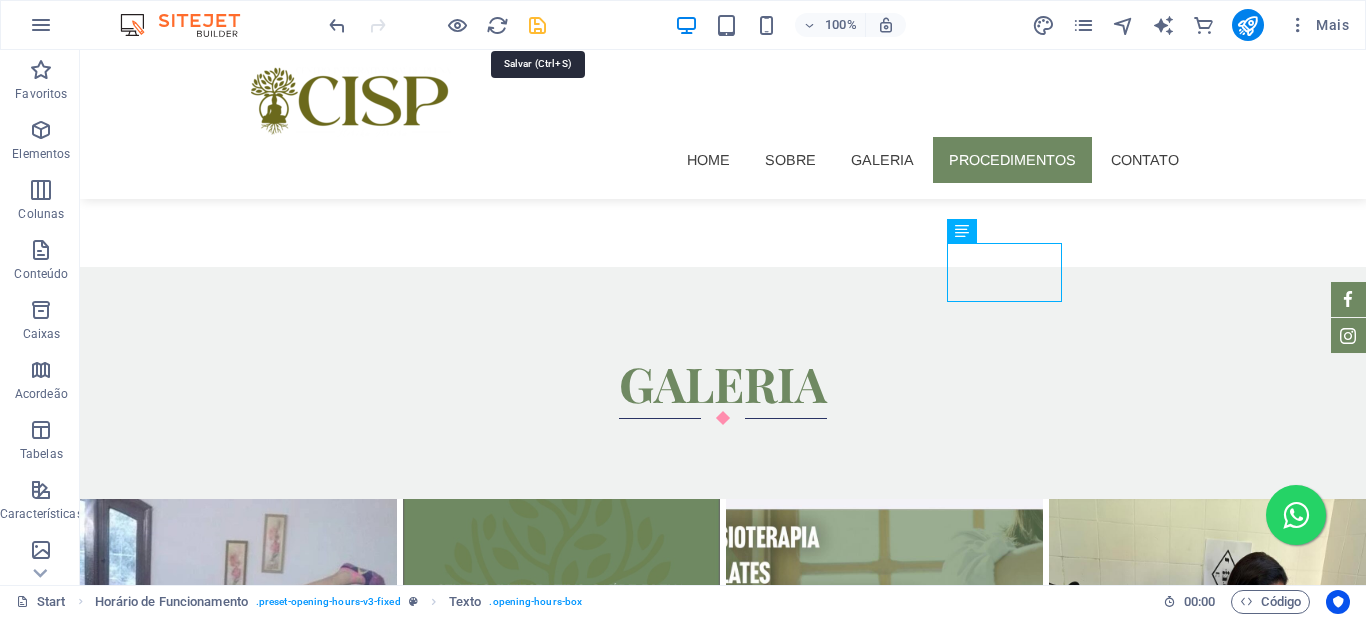 click at bounding box center [537, 25] 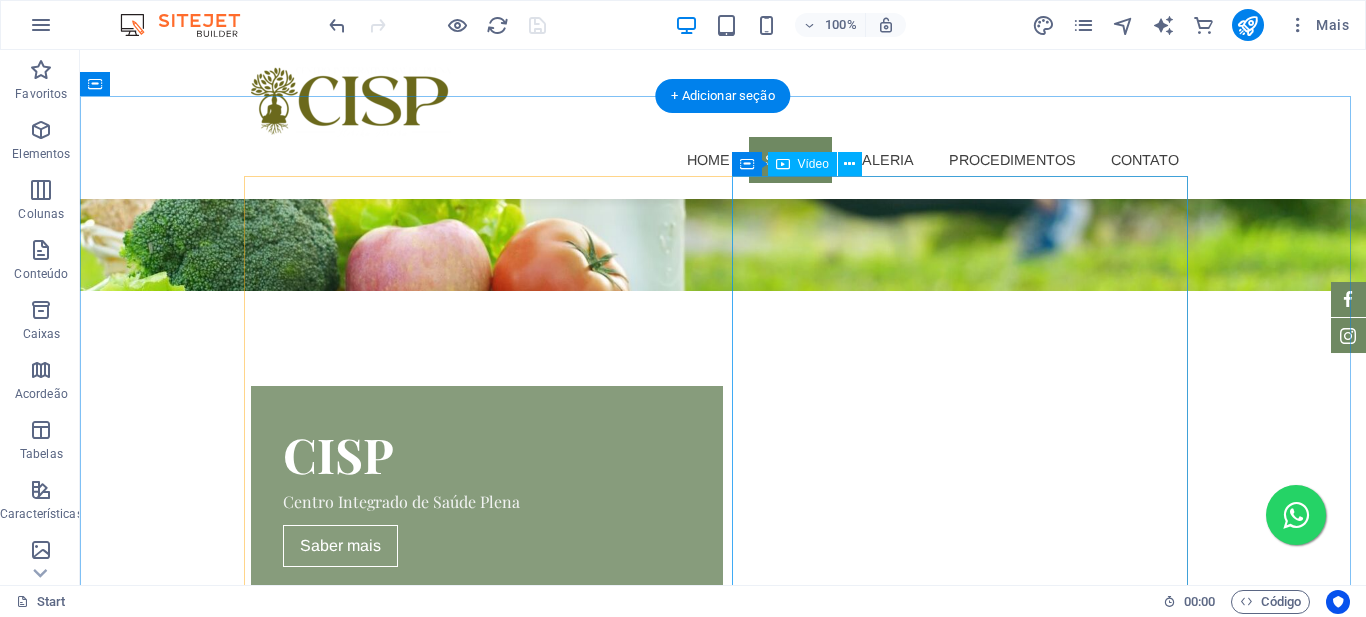 scroll, scrollTop: 285, scrollLeft: 0, axis: vertical 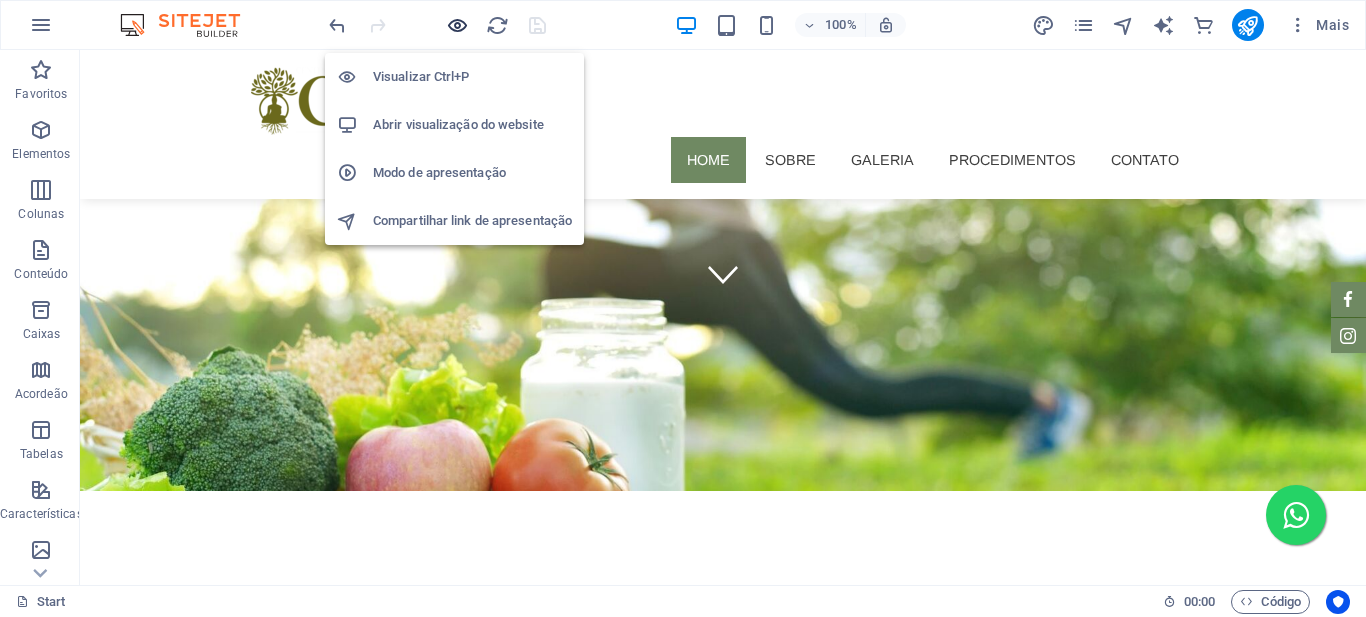 click at bounding box center [457, 25] 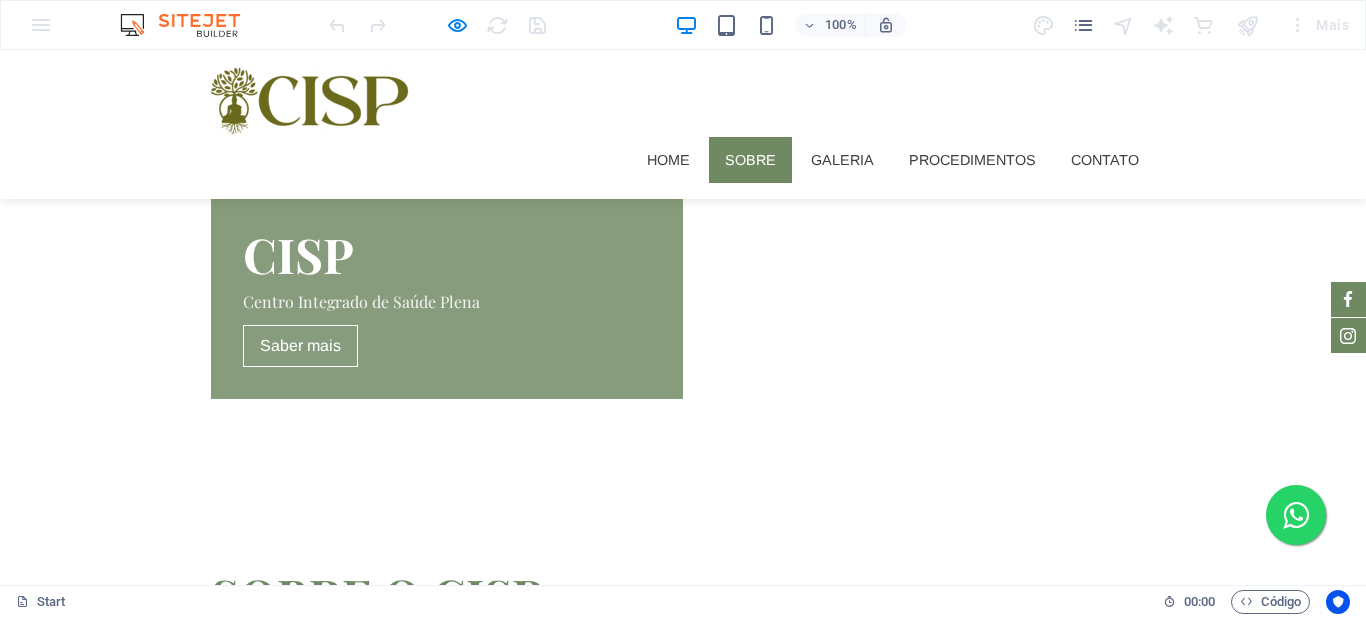 scroll, scrollTop: 485, scrollLeft: 0, axis: vertical 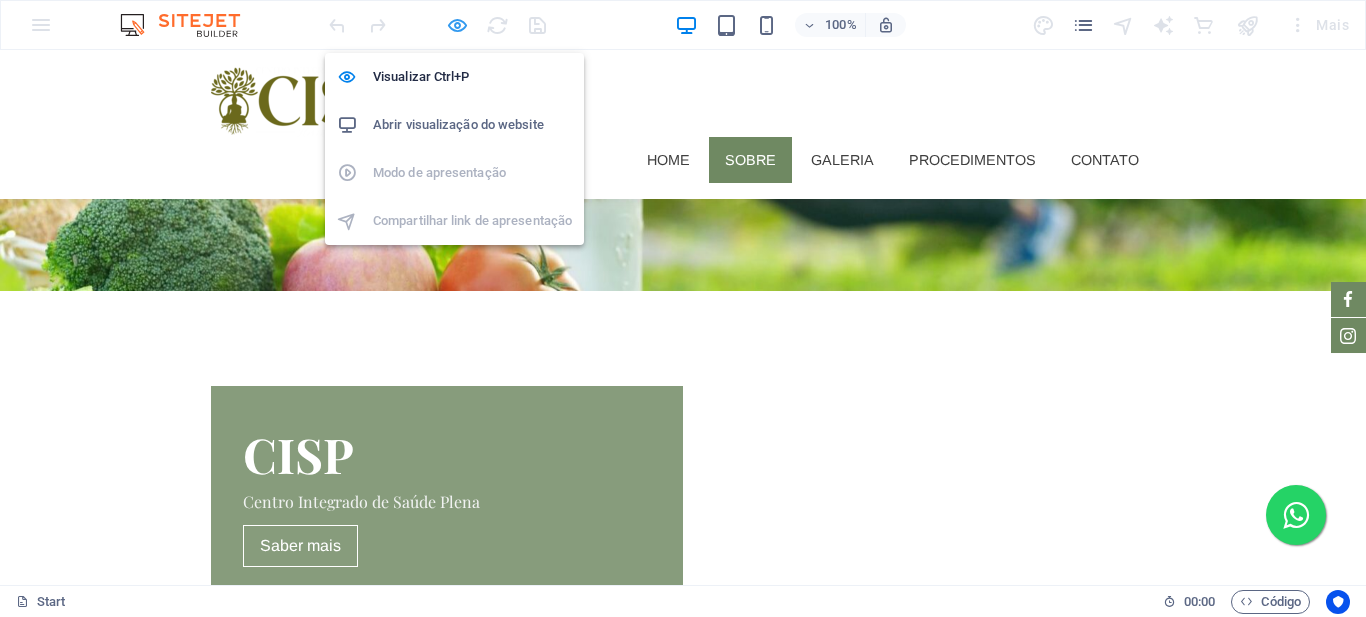 click at bounding box center (457, 25) 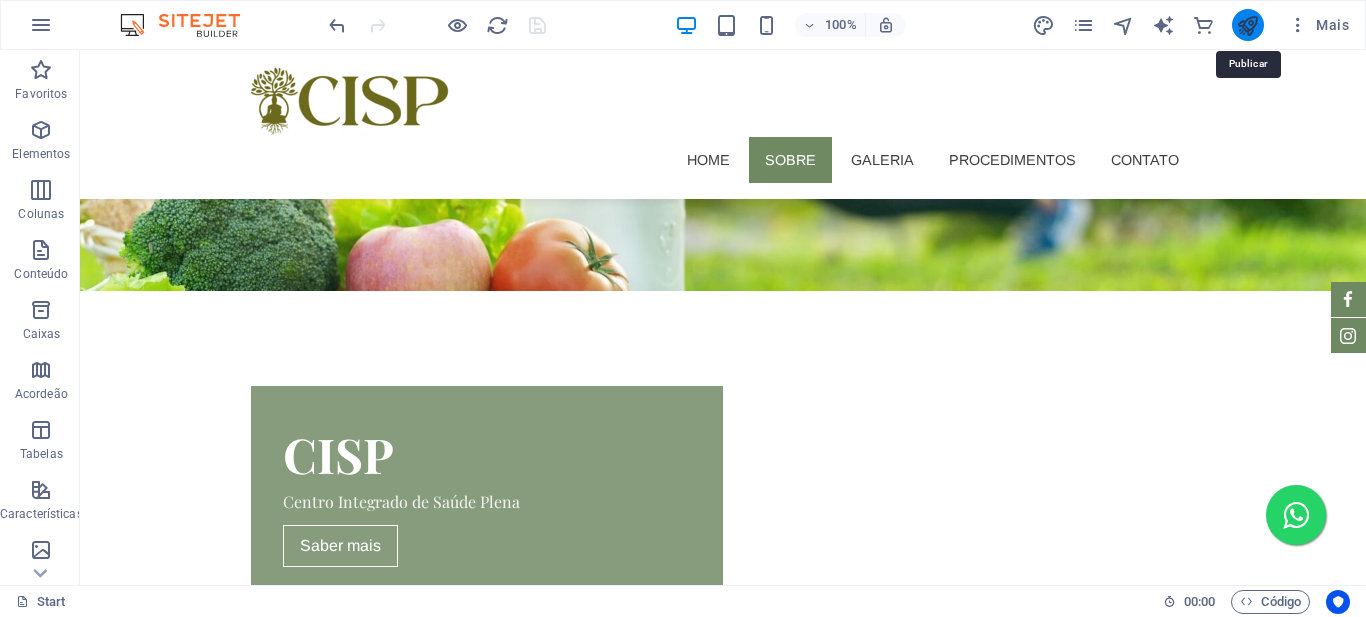 click at bounding box center (1247, 25) 